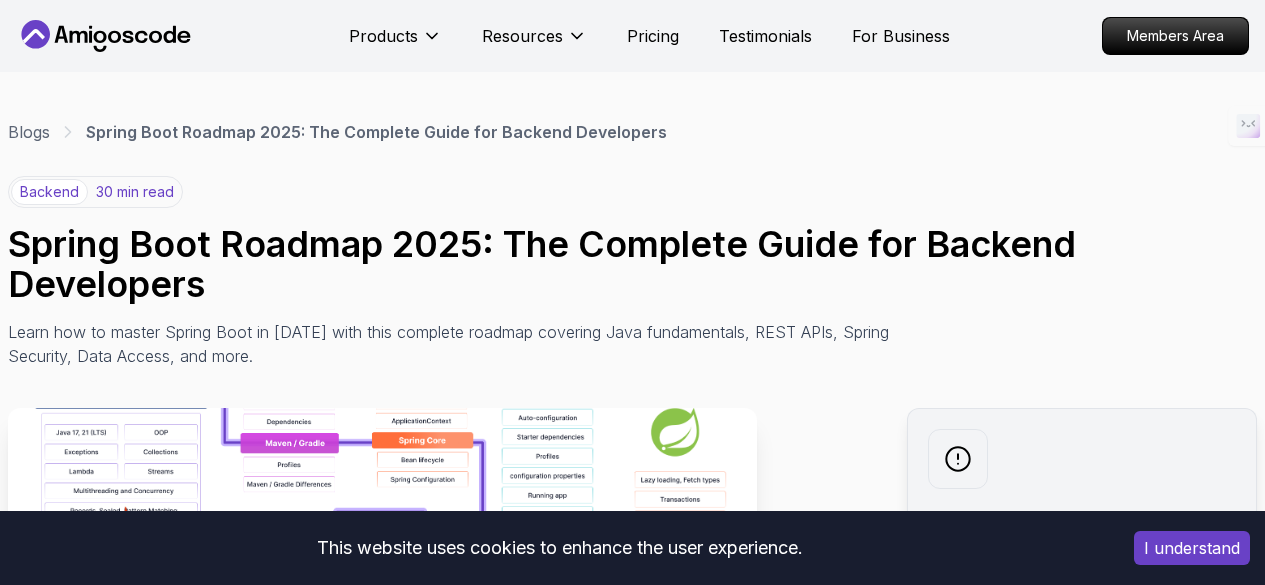 scroll, scrollTop: 262, scrollLeft: 0, axis: vertical 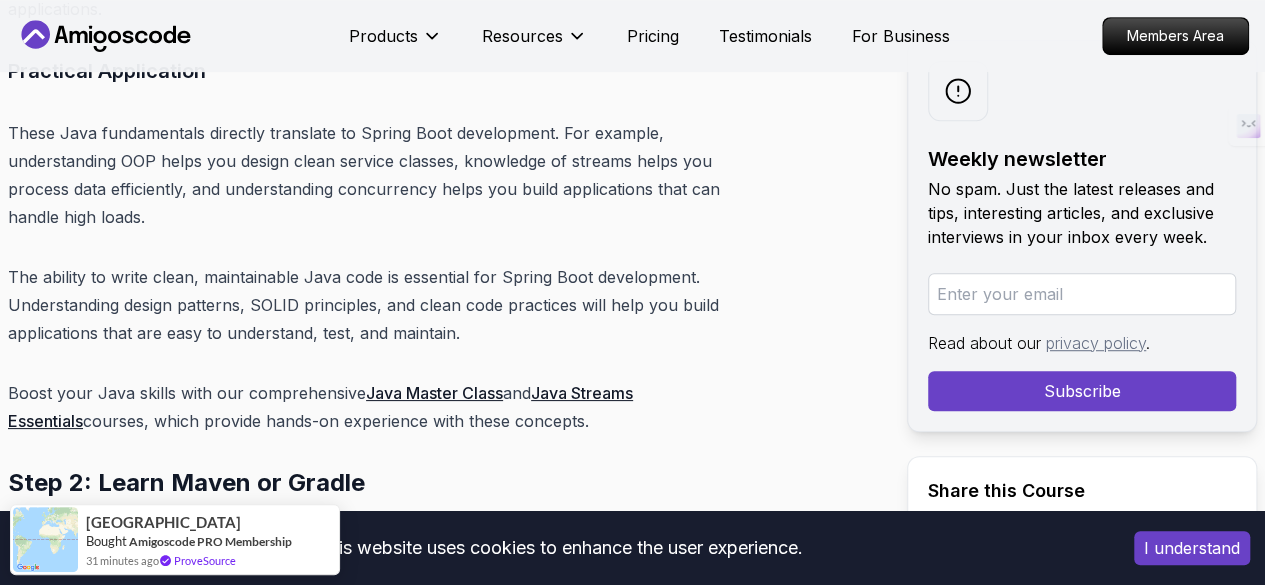 click on "Introduction
Spring Boot remains one of the most powerful and widely adopted frameworks for Java developers in [DATE]. With its ability to simplify the development of production-ready applications, Spring Boot has become the de facto standard for building enterprise-grade backend systems. The framework's convention-over-configuration approach, combined with its extensive ecosystem, makes it an essential skill for any backend developer.
In [DATE], mastering Spring Boot is crucial if you want to succeed as a backend developer. The demand for Spring Boot developers continues to grow as more companies adopt microservices architectures and cloud-native development practices. Whether you're a beginner looking to start your backend development journey or an experienced developer wanting to enhance your skills, this comprehensive roadmap will guide you through every step of mastering Spring Boot.
Table of Contents
Why Learn Spring Boot in [DATE]?
Market Demand and Career Opportunities" at bounding box center (382, 6988) 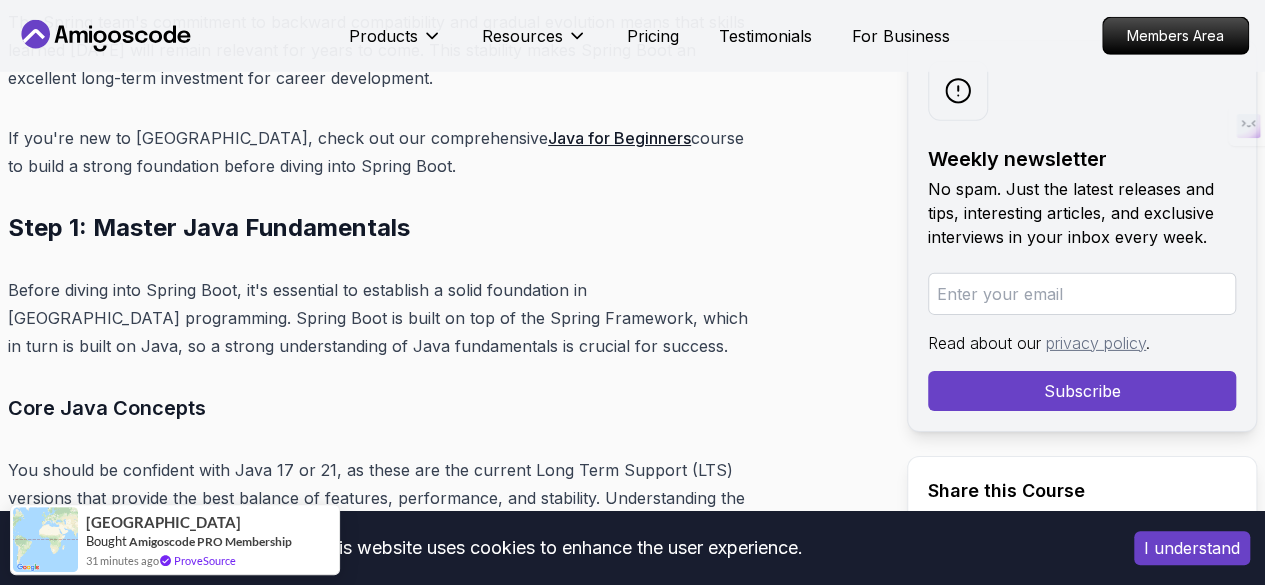 scroll, scrollTop: 6800, scrollLeft: 0, axis: vertical 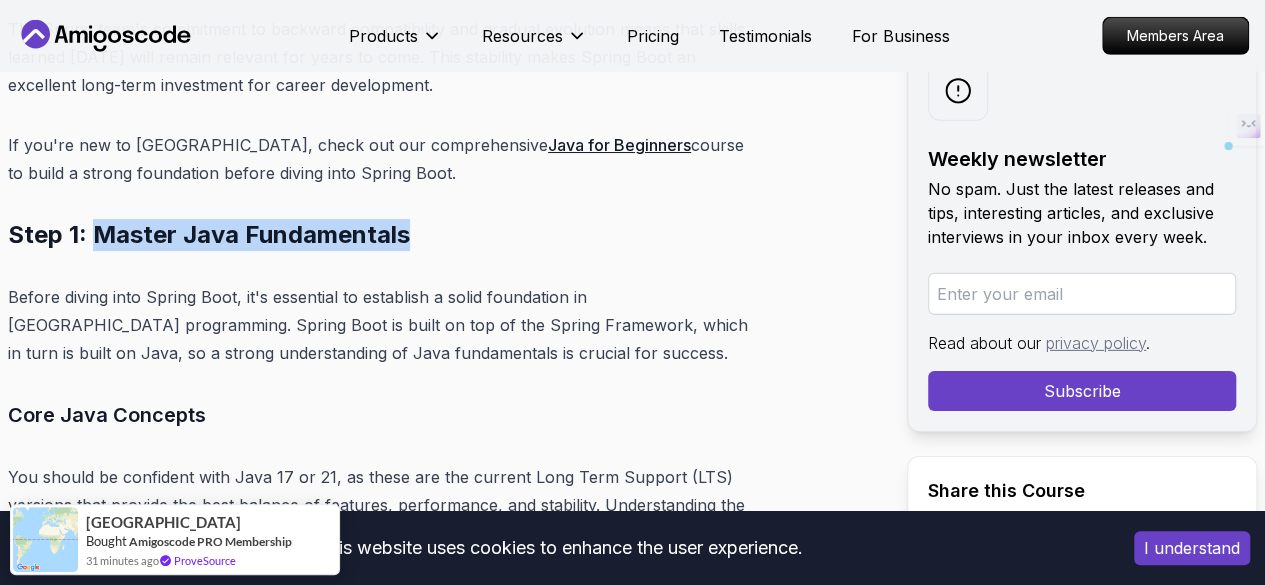 drag, startPoint x: 92, startPoint y: 244, endPoint x: 426, endPoint y: 260, distance: 334.38303 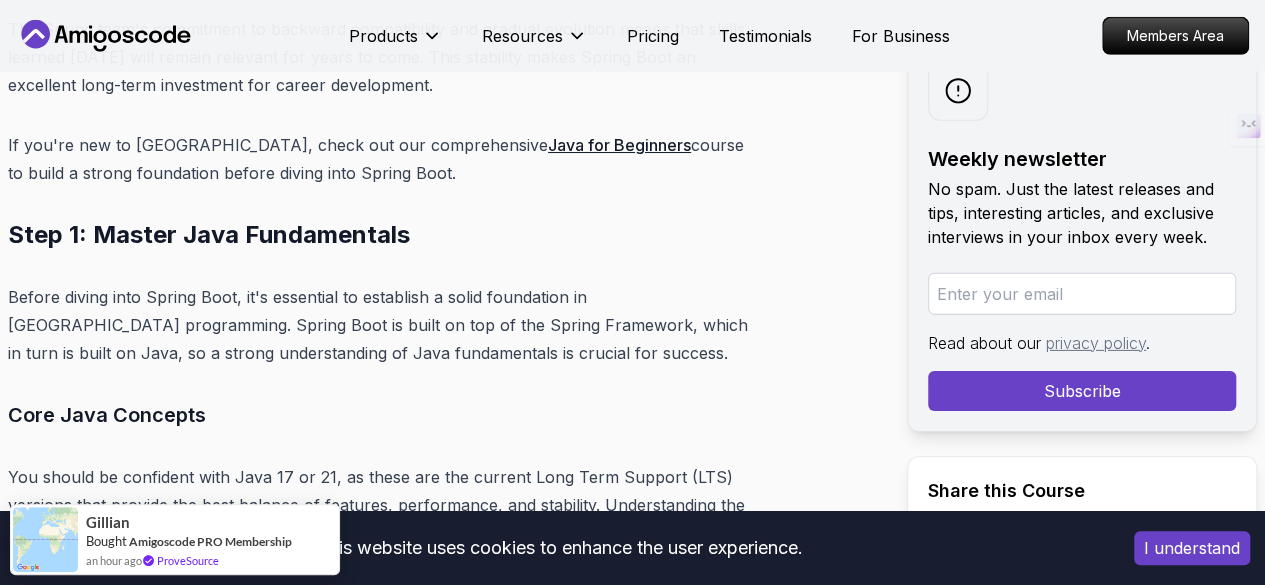 click on "Before diving into Spring Boot, it's essential to establish a solid foundation in [GEOGRAPHIC_DATA] programming. Spring Boot is built on top of the Spring Framework, which in turn is built on Java, so a strong understanding of Java fundamentals is crucial for success." at bounding box center [382, 325] 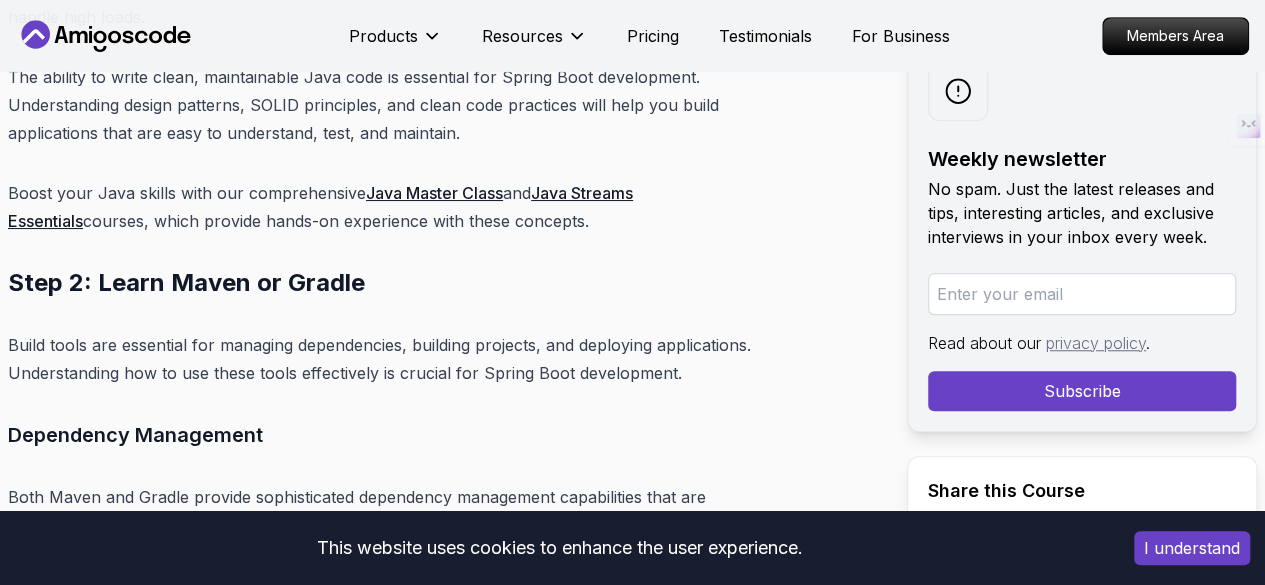 scroll, scrollTop: 8320, scrollLeft: 0, axis: vertical 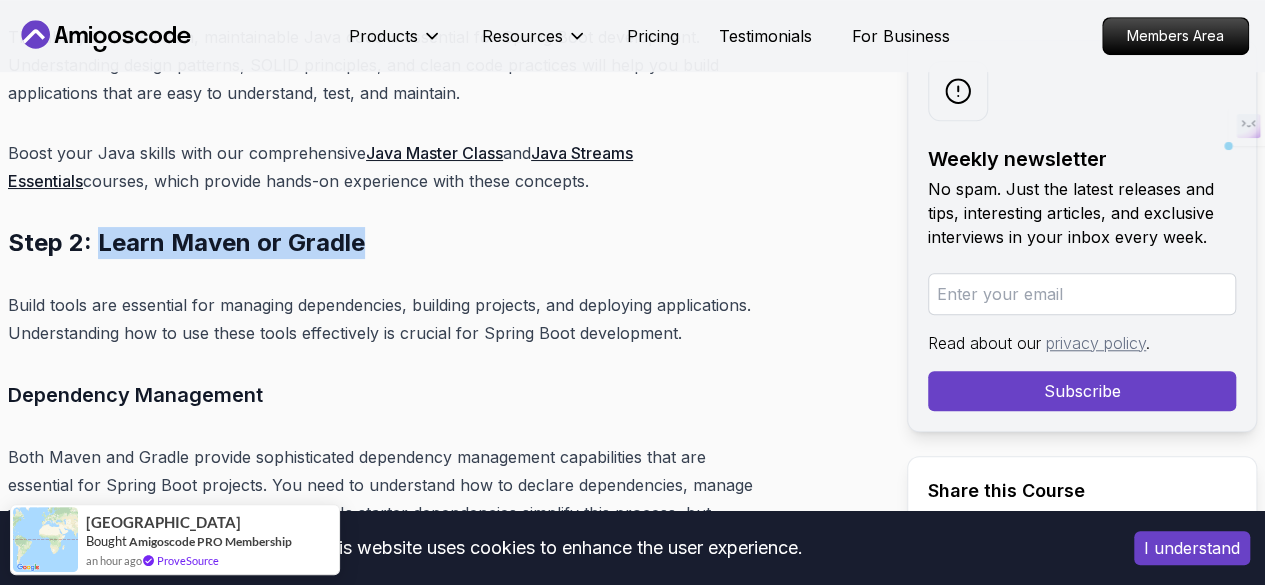 drag, startPoint x: 98, startPoint y: 117, endPoint x: 388, endPoint y: 103, distance: 290.33774 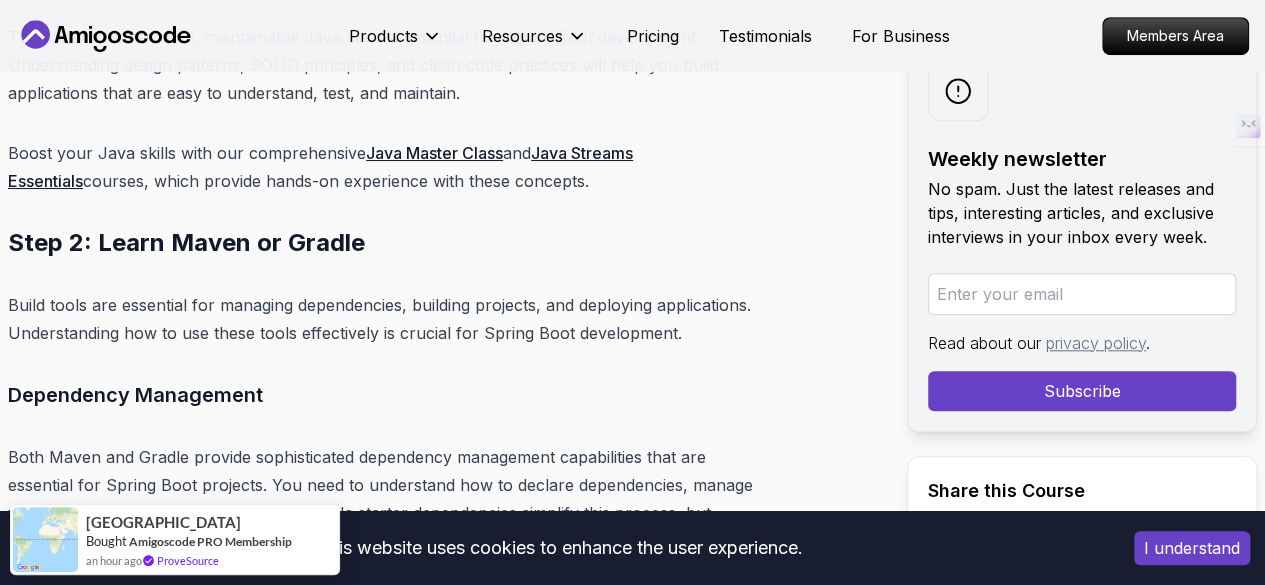 click on "Dependency Management" at bounding box center [382, 395] 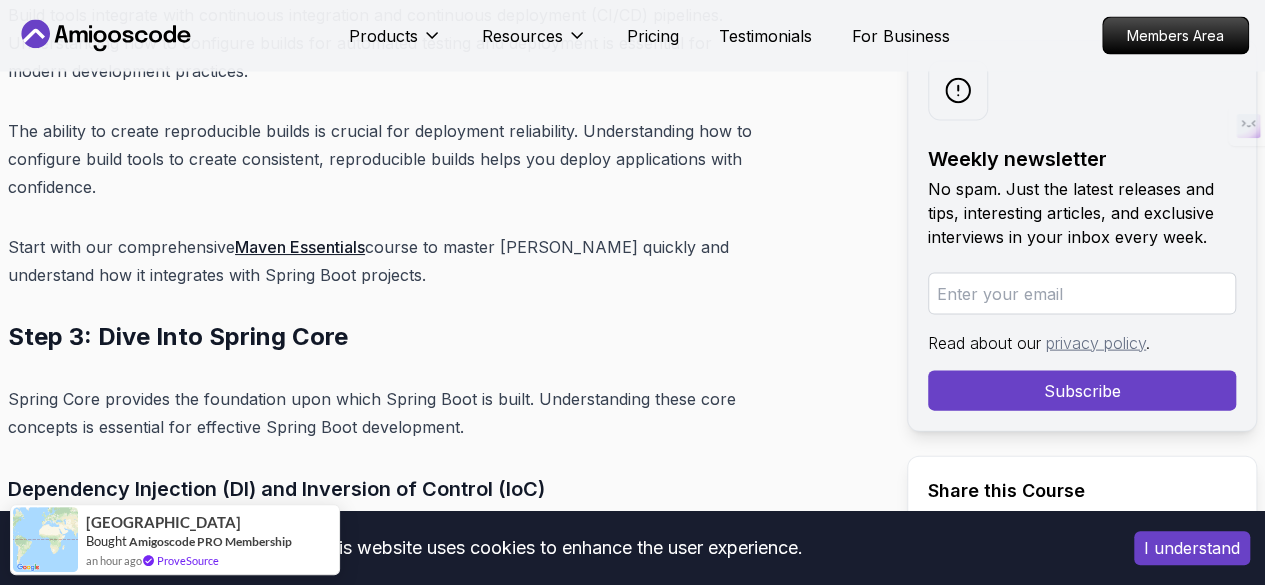 scroll, scrollTop: 9560, scrollLeft: 0, axis: vertical 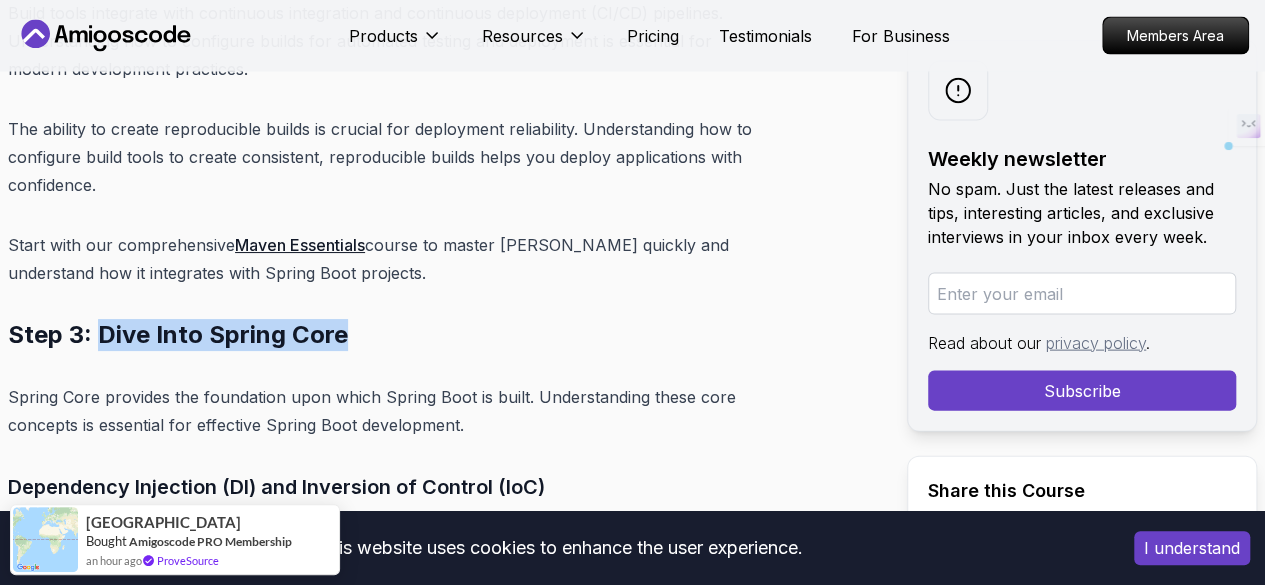 drag, startPoint x: 101, startPoint y: 179, endPoint x: 358, endPoint y: 198, distance: 257.7014 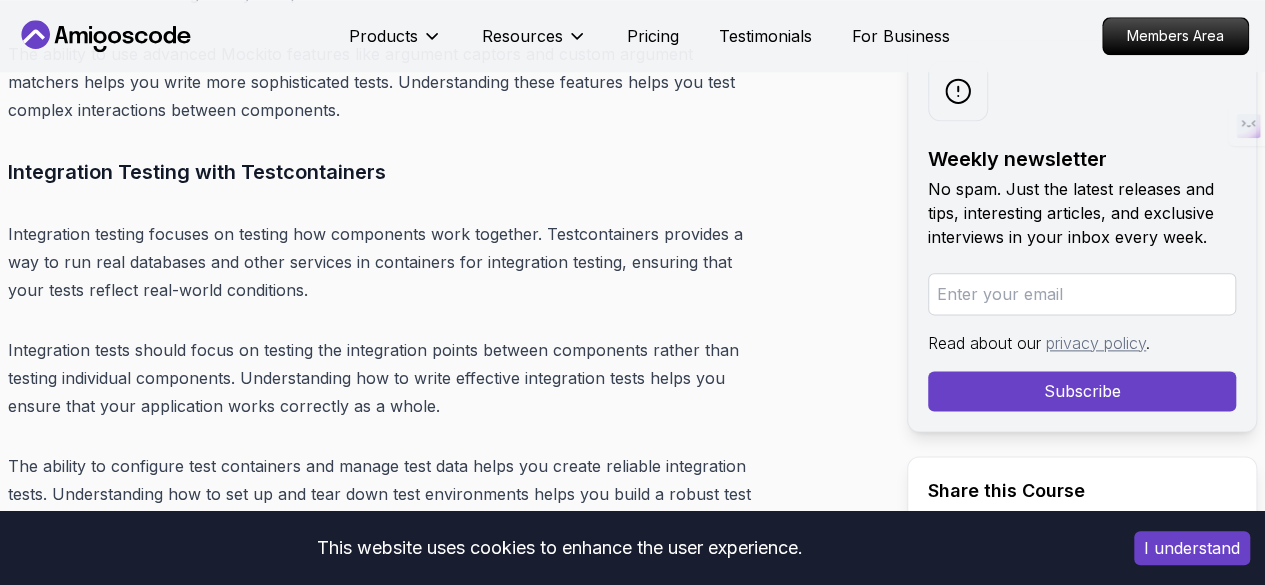 scroll, scrollTop: 20080, scrollLeft: 0, axis: vertical 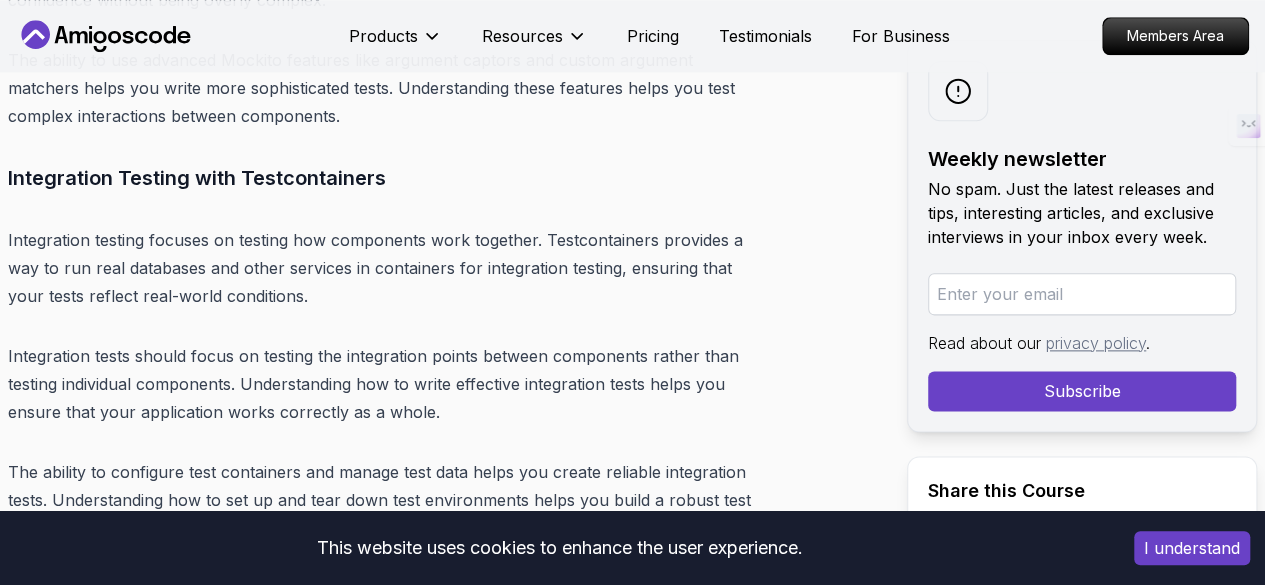 click on "The ability to use tools like JMeter or Gatling for load testing helps you simulate realistic user loads. Understanding how to design and execute performance tests helps you validate your application's performance characteristics." at bounding box center (382, 796) 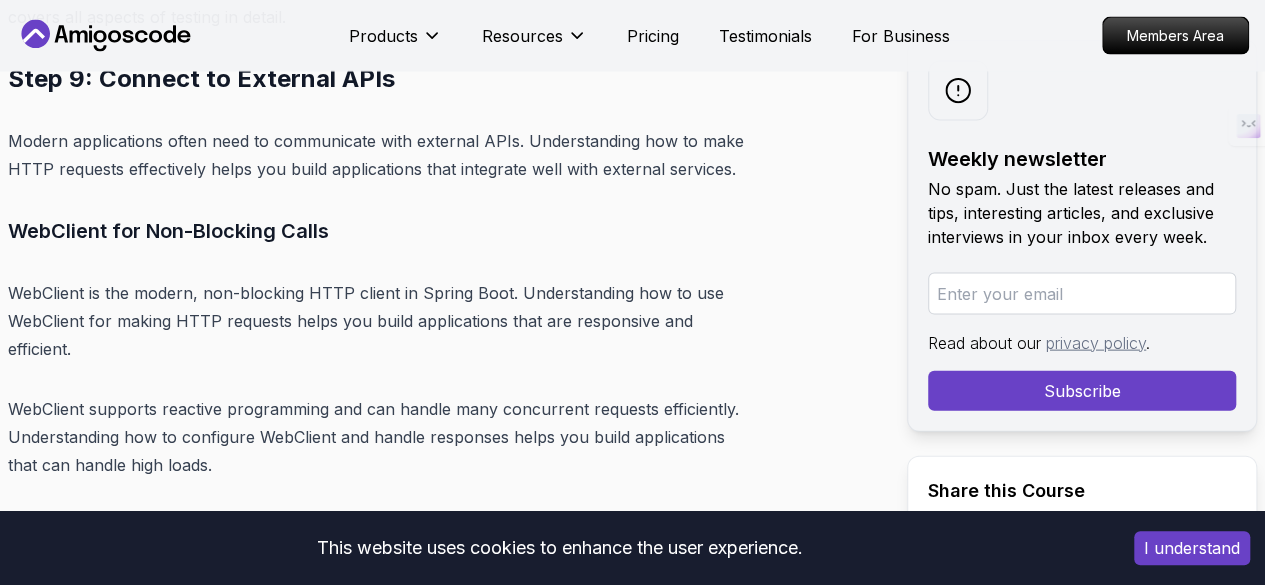 scroll, scrollTop: 21040, scrollLeft: 0, axis: vertical 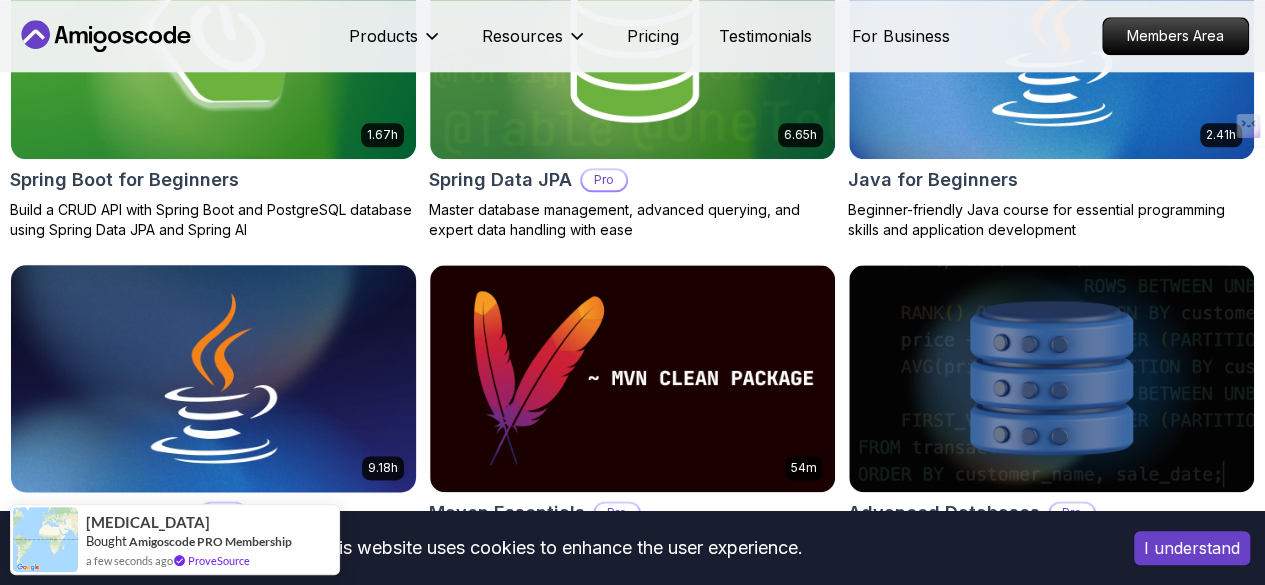 click at bounding box center [213, 378] 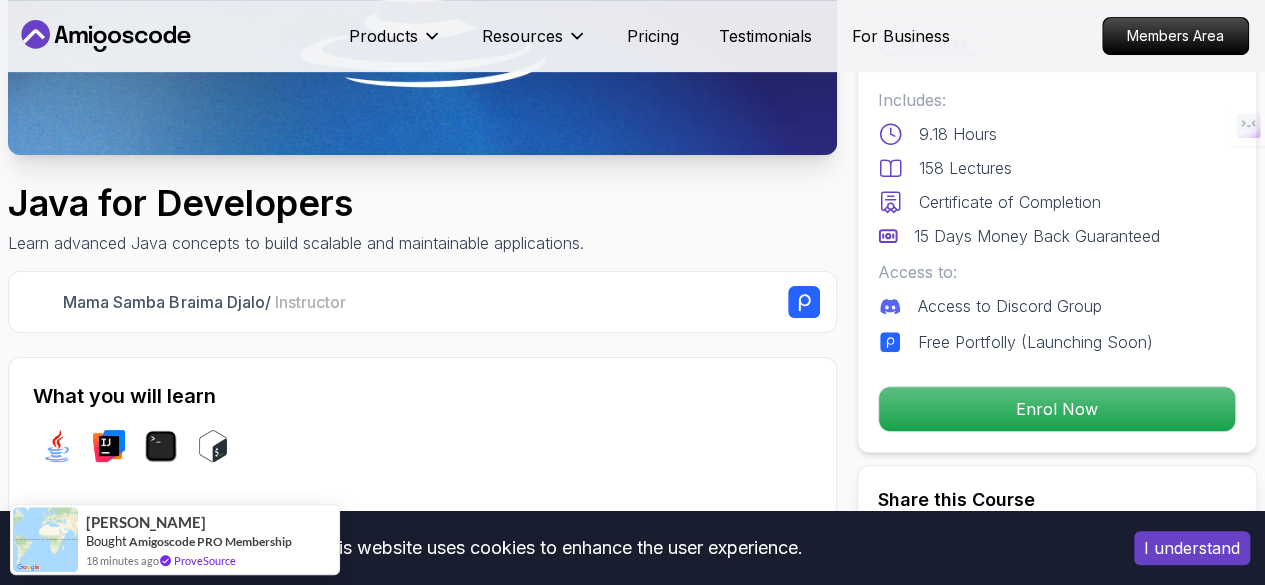 scroll, scrollTop: 440, scrollLeft: 0, axis: vertical 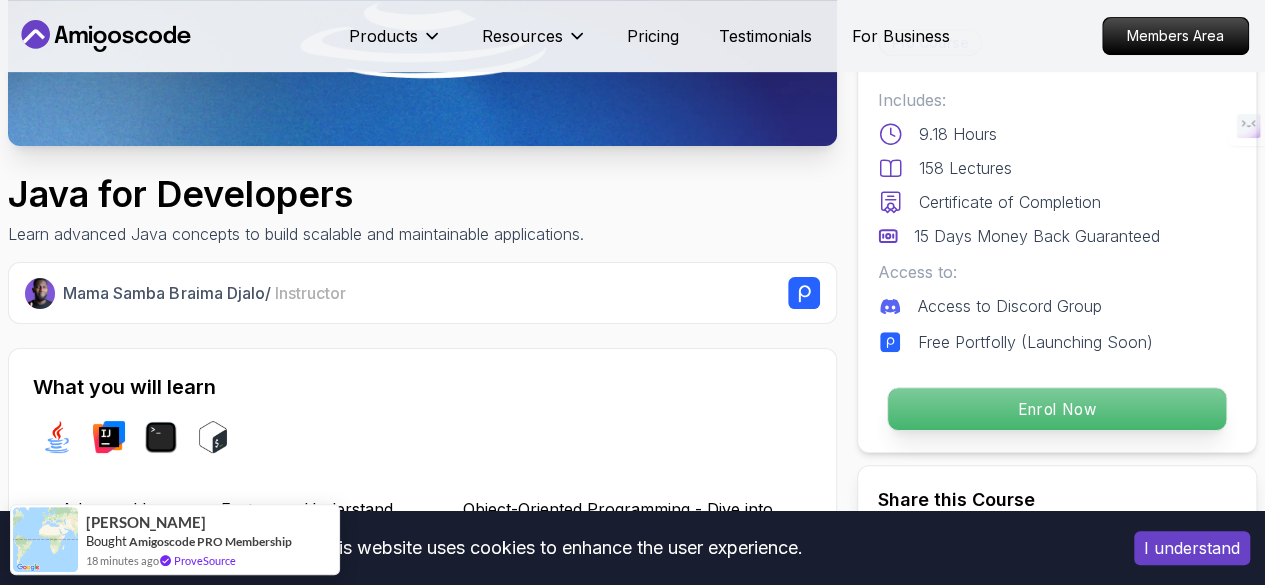 click on "Enrol Now" at bounding box center (1057, 409) 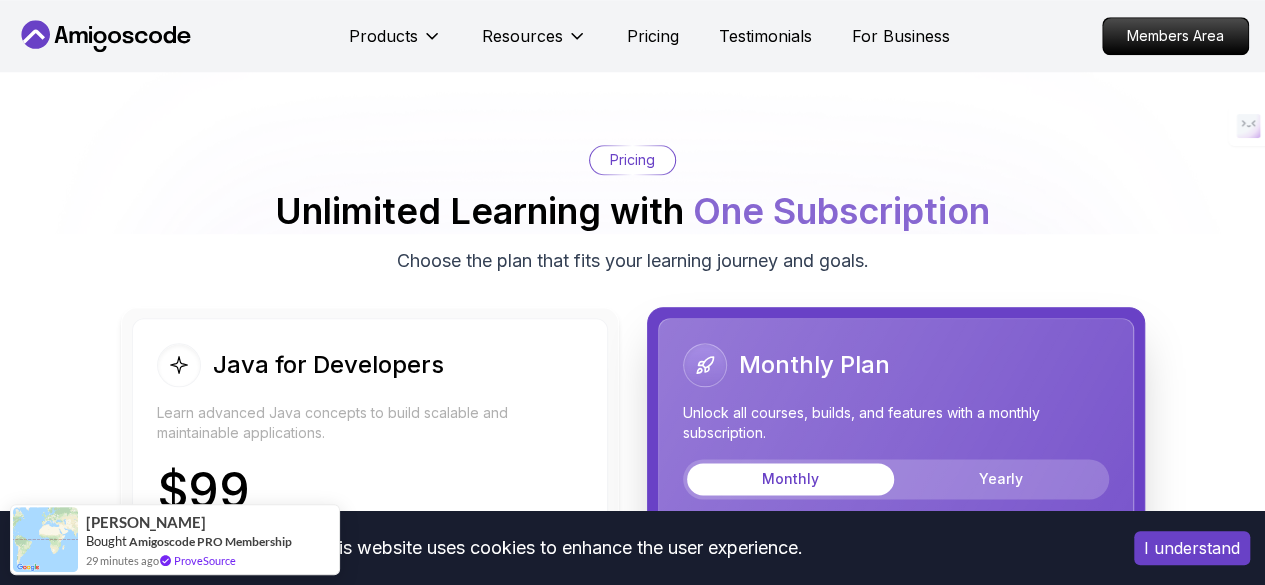 type 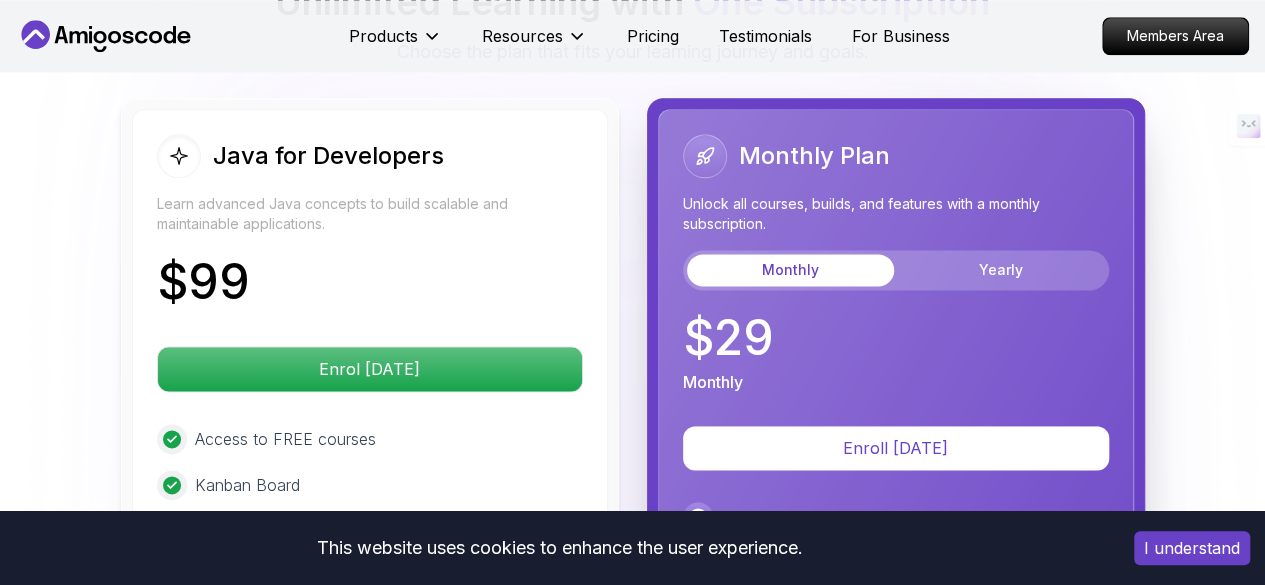 scroll, scrollTop: 4964, scrollLeft: 0, axis: vertical 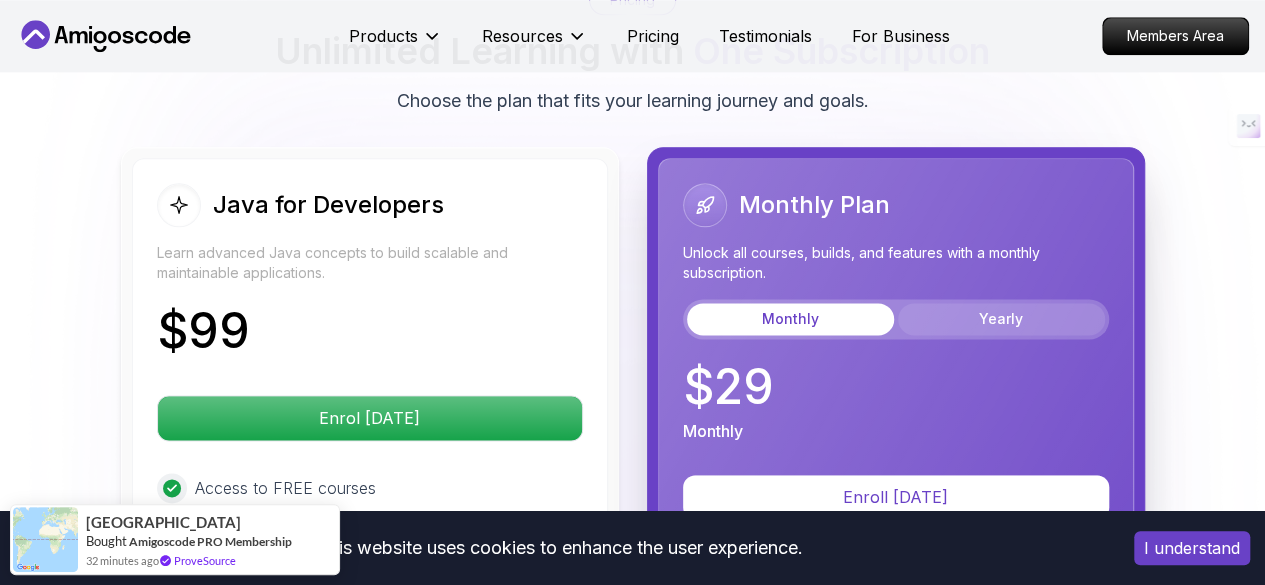 click on "Yearly" at bounding box center (1001, 319) 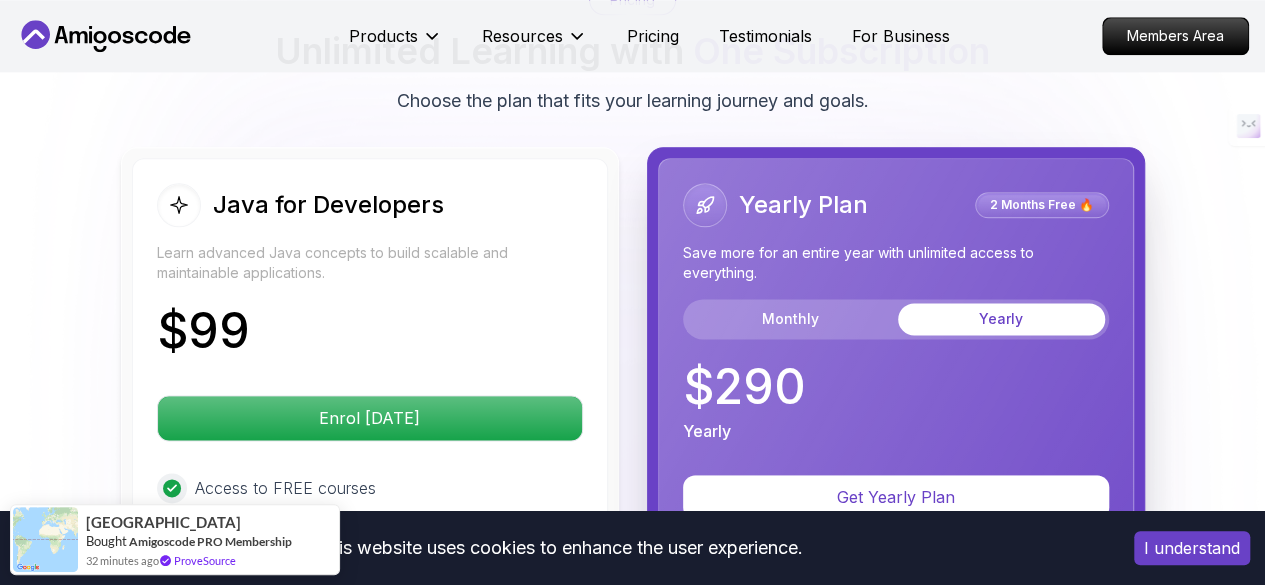 click on "2 Months Free 🔥" at bounding box center [1042, 205] 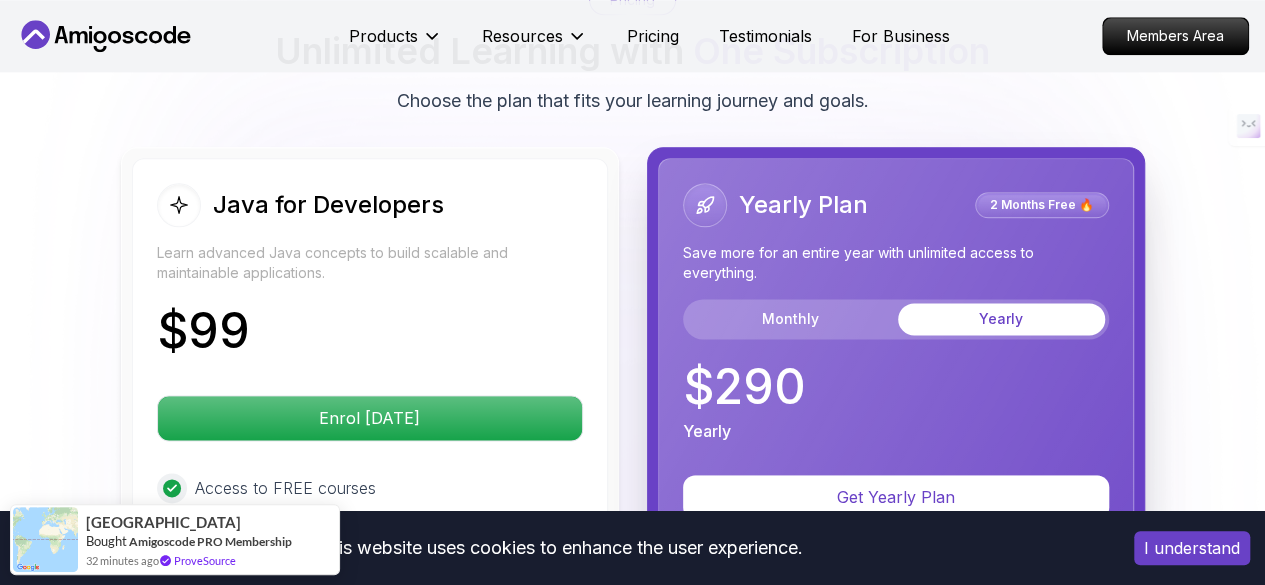 click on "2 Months Free 🔥" at bounding box center [1042, 205] 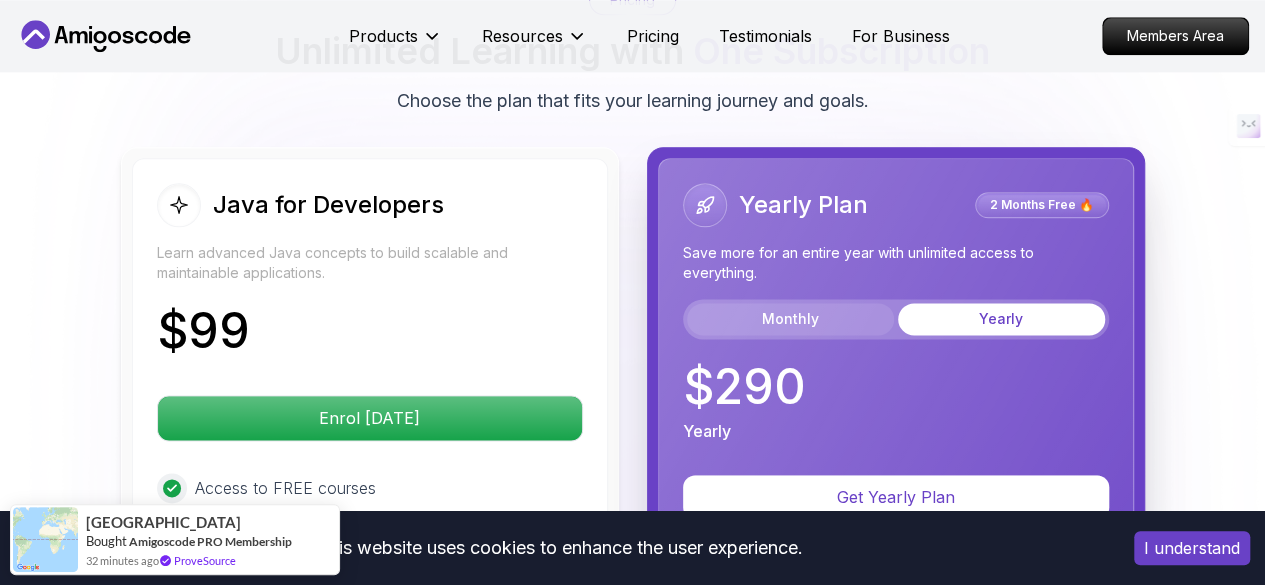 click on "Monthly" at bounding box center (790, 319) 